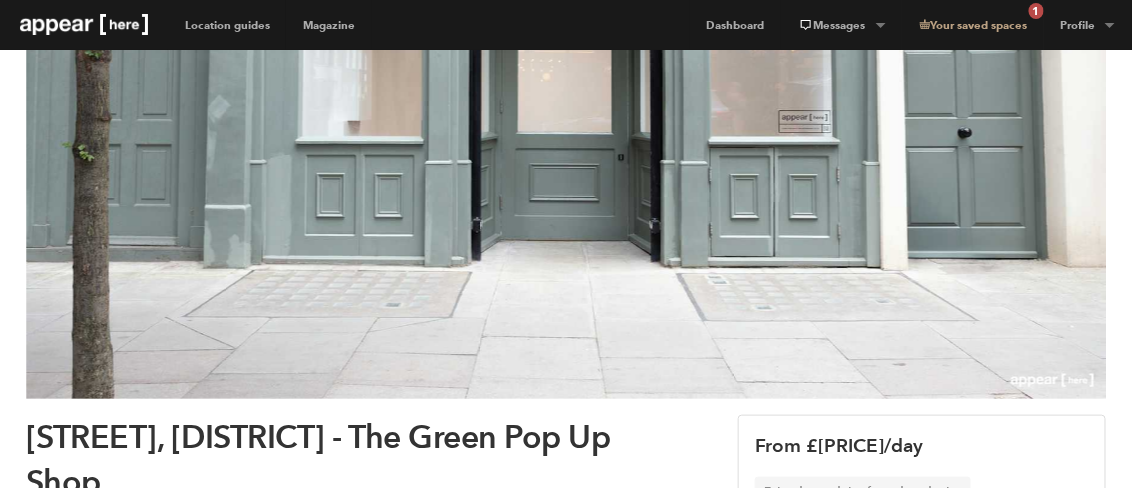 scroll, scrollTop: 533, scrollLeft: 0, axis: vertical 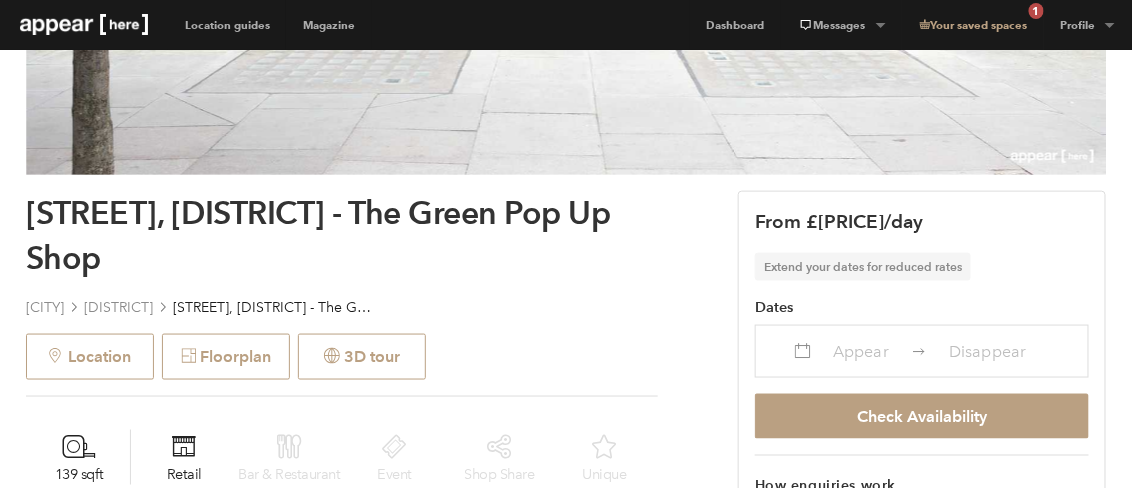 click on "Disappear" at bounding box center [861, 351] 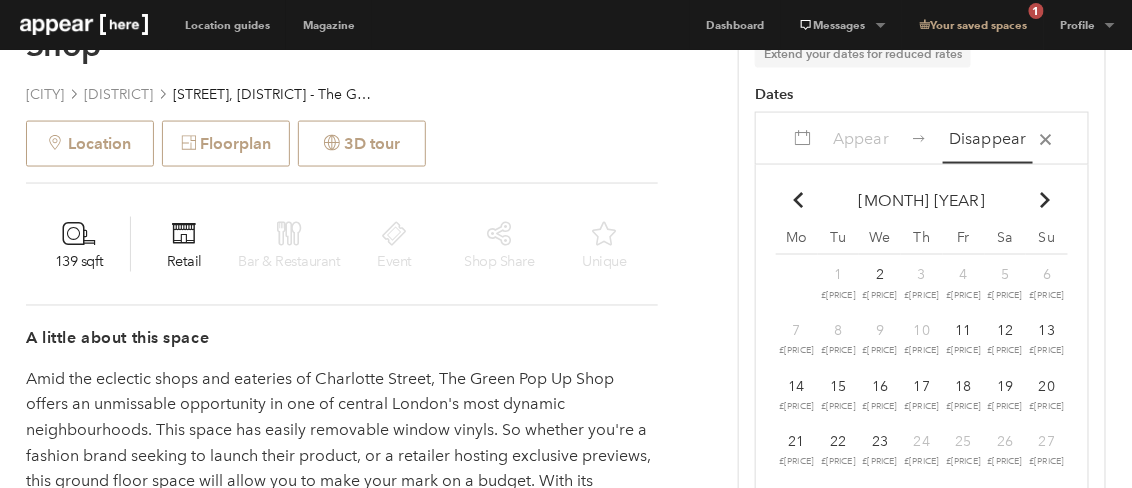 scroll, scrollTop: 817, scrollLeft: 0, axis: vertical 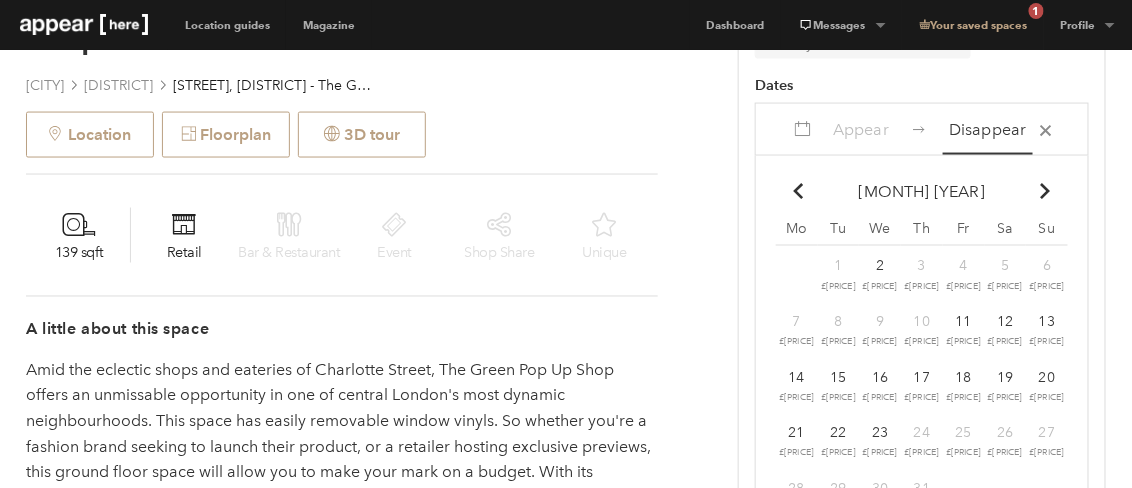 click on "11" at bounding box center (838, 266) 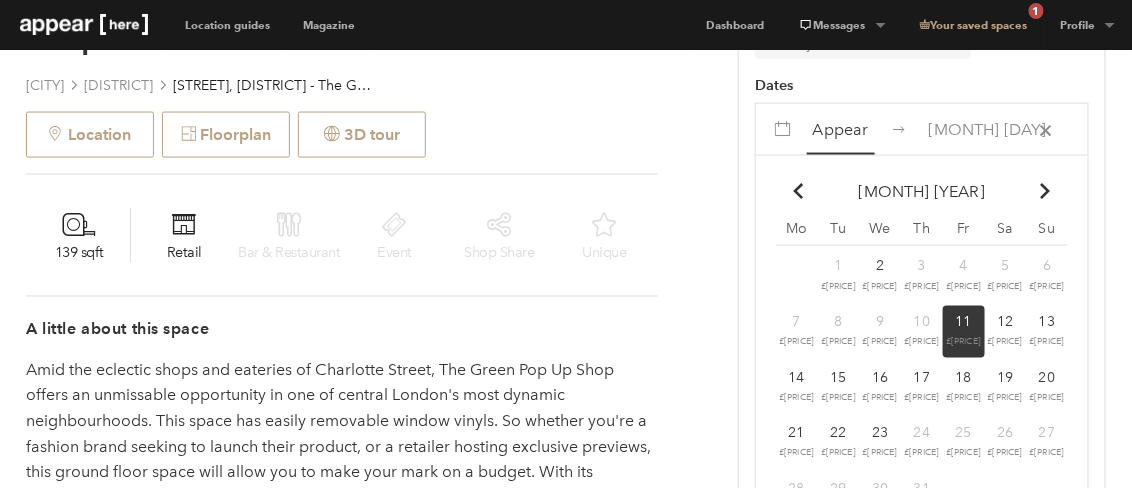 click on "12" at bounding box center (838, 266) 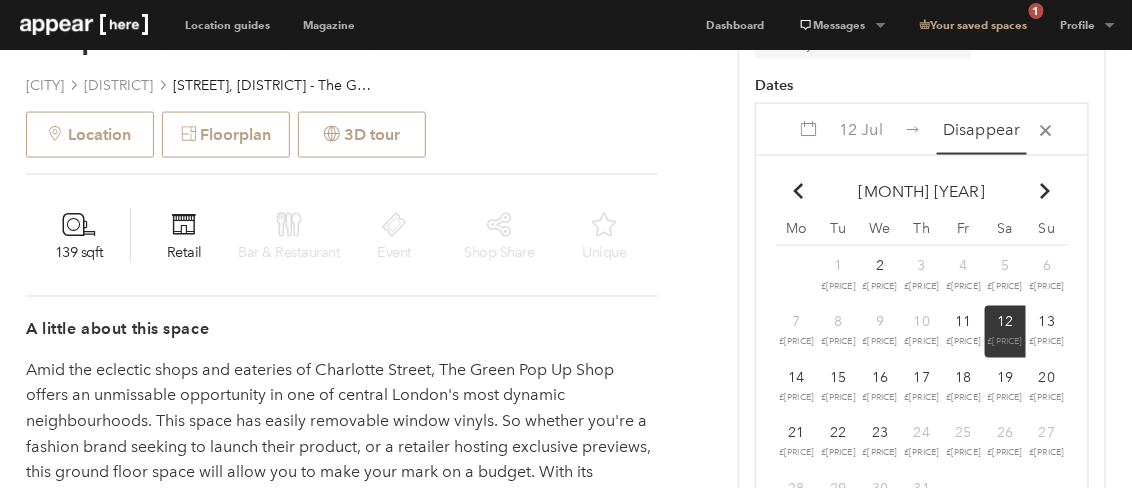 click on "11" at bounding box center (838, 266) 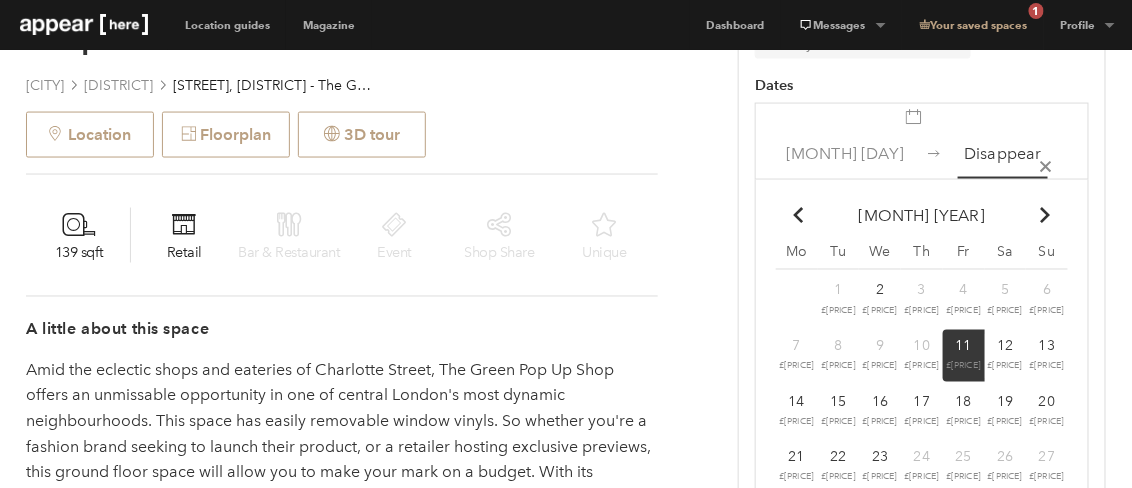 click on "[DAY] £[PRICE]" at bounding box center (839, 300) 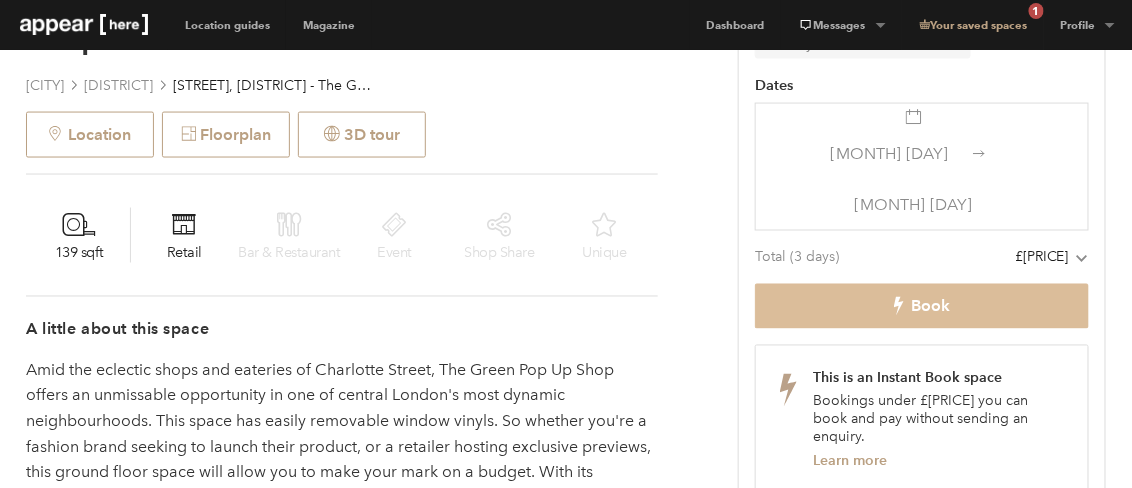 click on "Book" at bounding box center (922, 306) 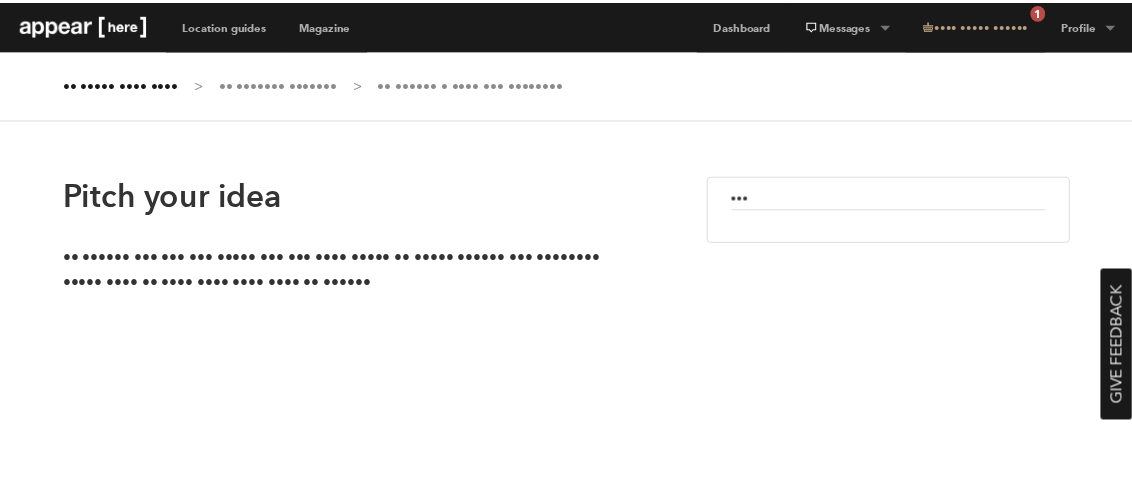 scroll, scrollTop: 0, scrollLeft: 0, axis: both 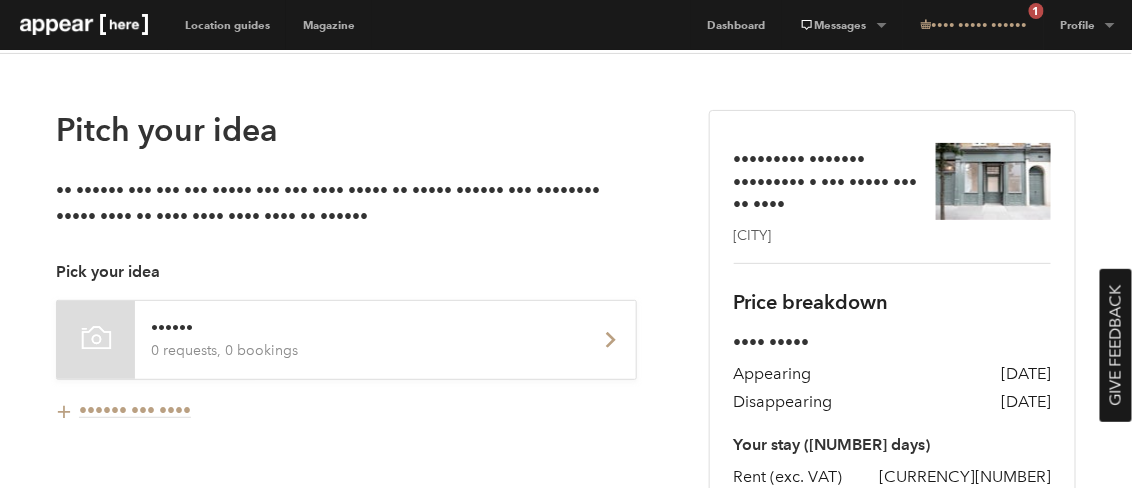 click on "••••••" at bounding box center (361, 328) 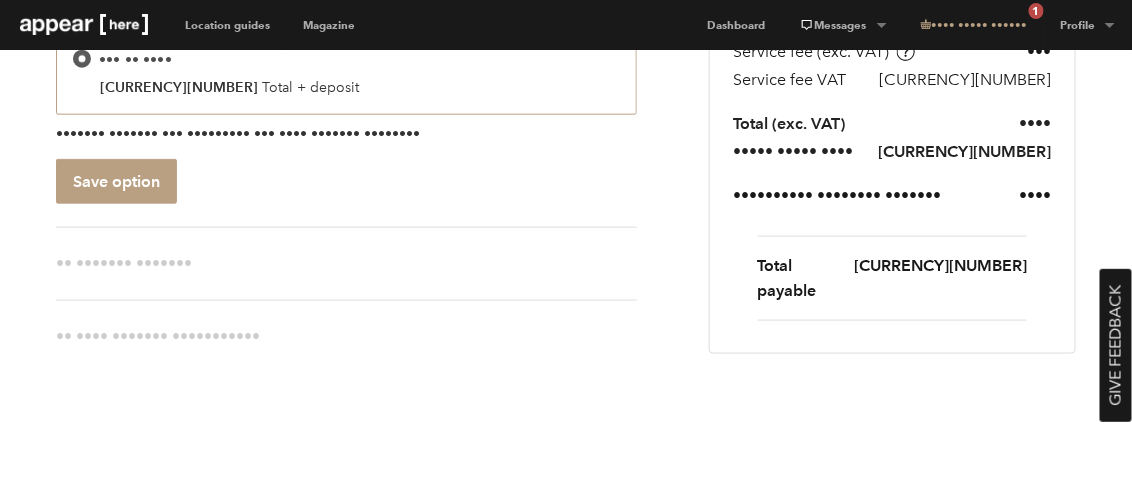 scroll, scrollTop: 568, scrollLeft: 0, axis: vertical 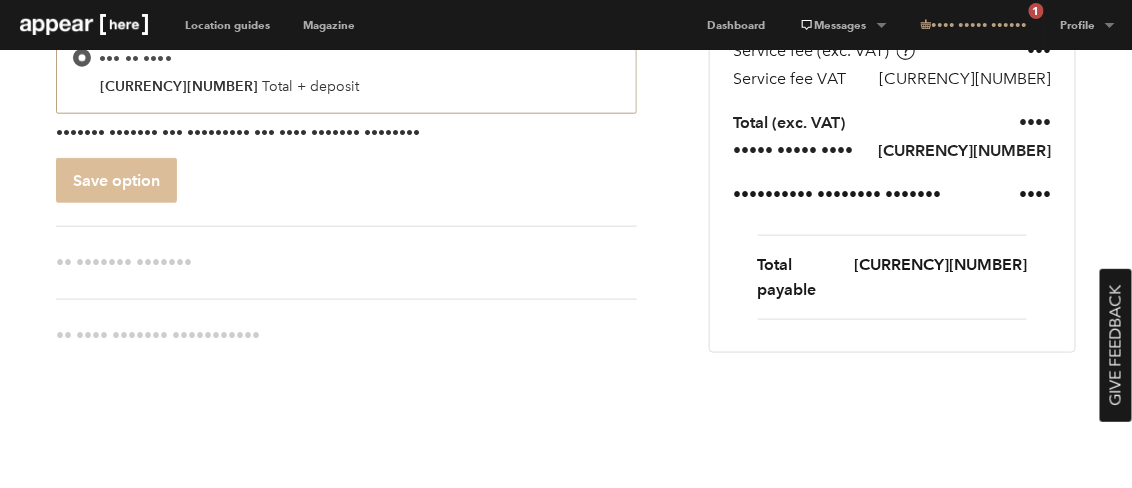 click on "Save option" at bounding box center (116, 180) 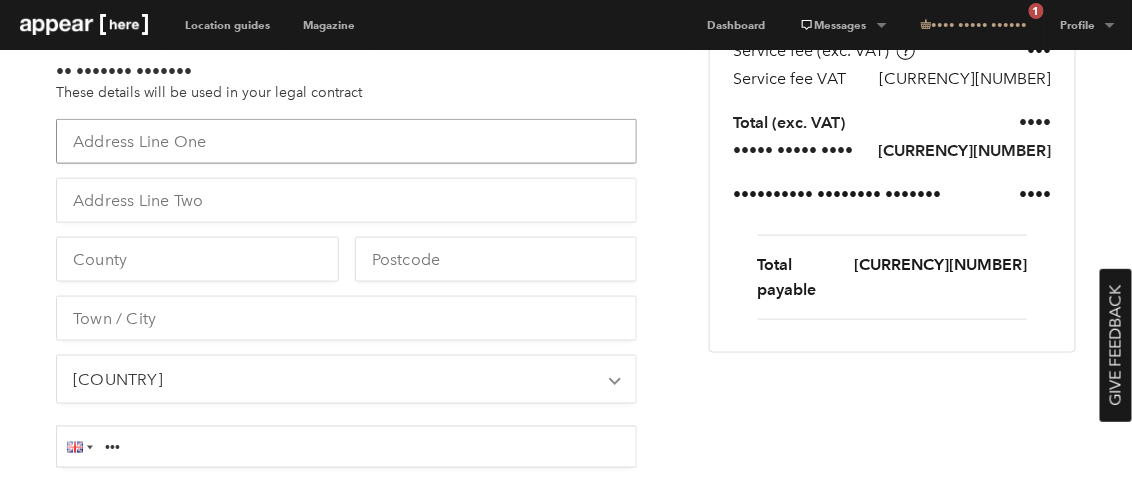 click at bounding box center (346, 141) 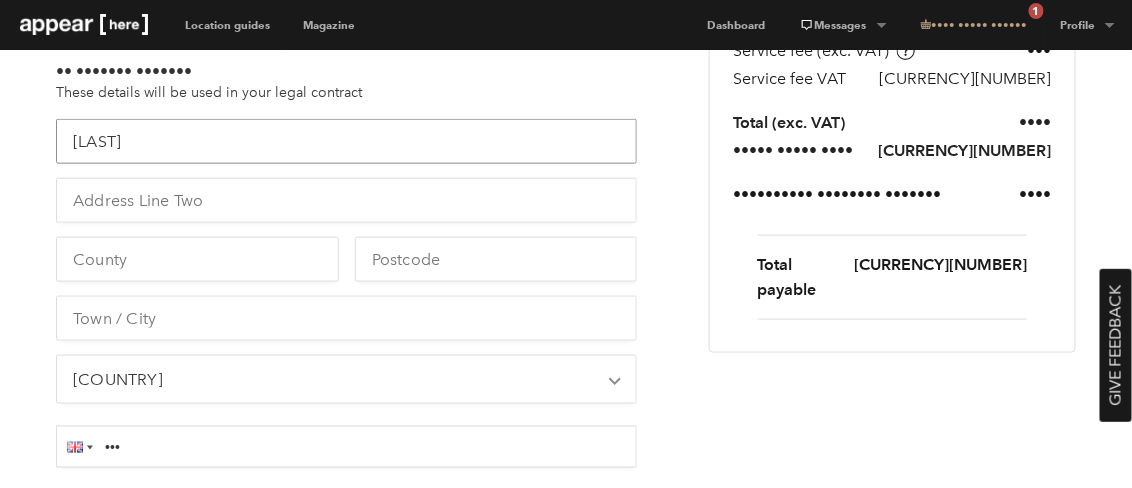 type on "[LAST]" 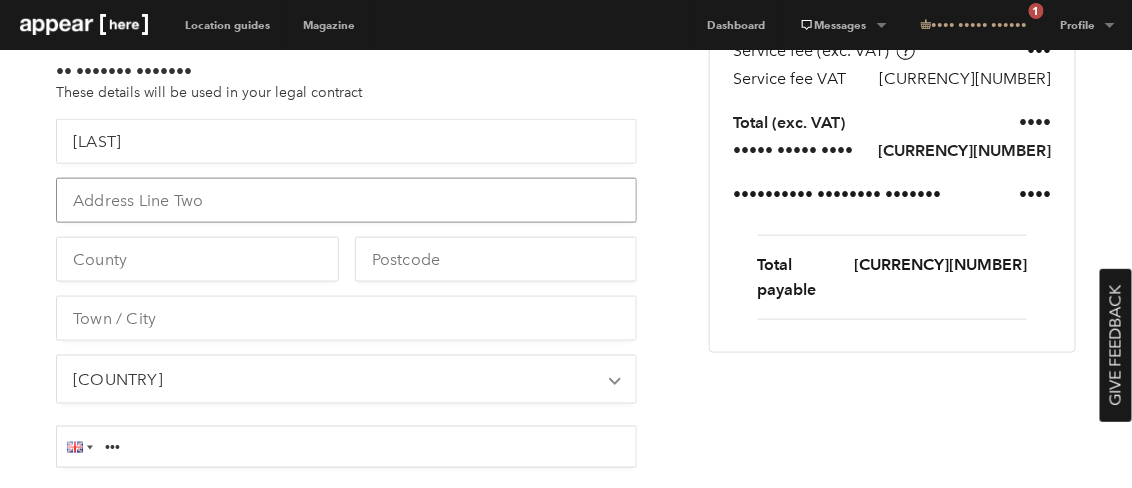 click at bounding box center (346, 200) 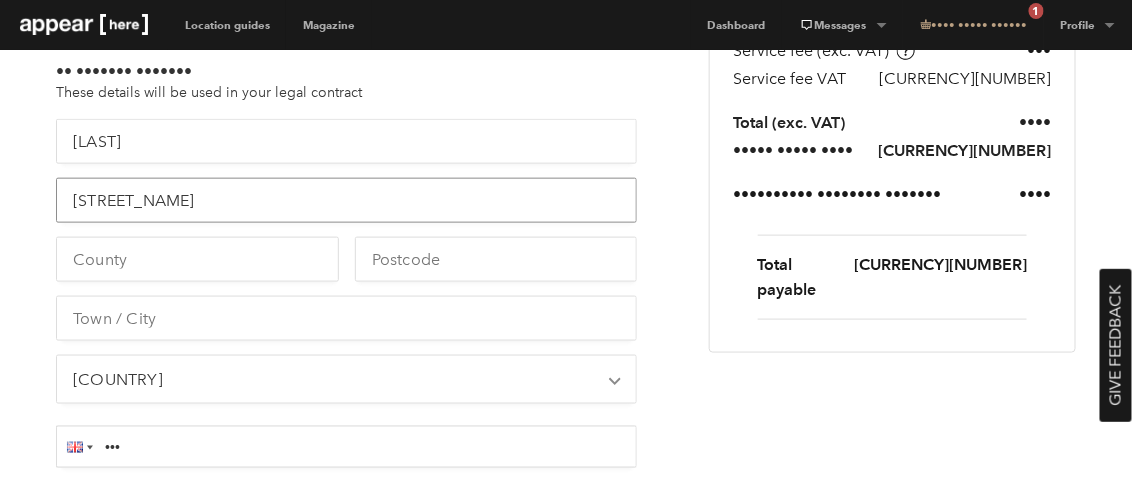 type on "[STREET_NAME]" 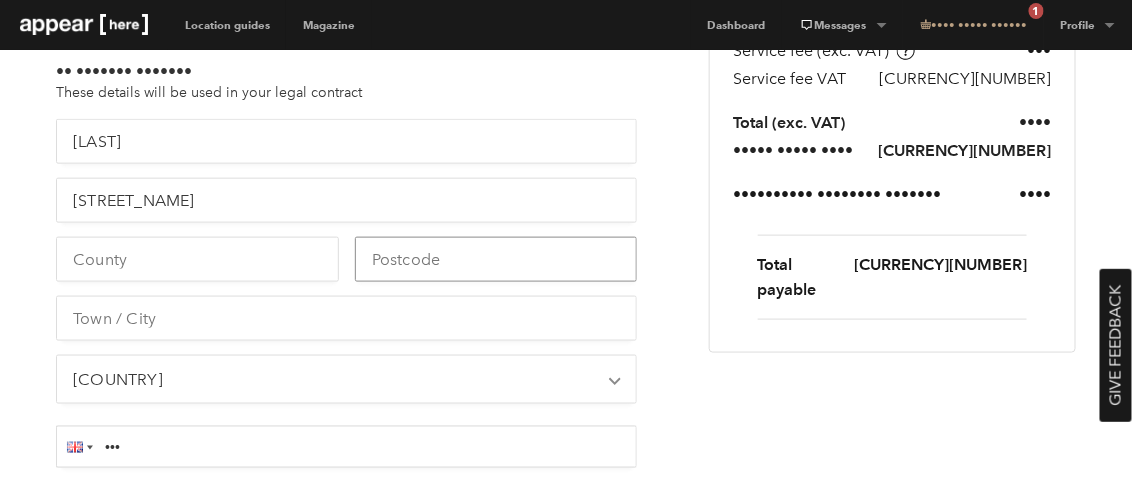 click at bounding box center (496, 259) 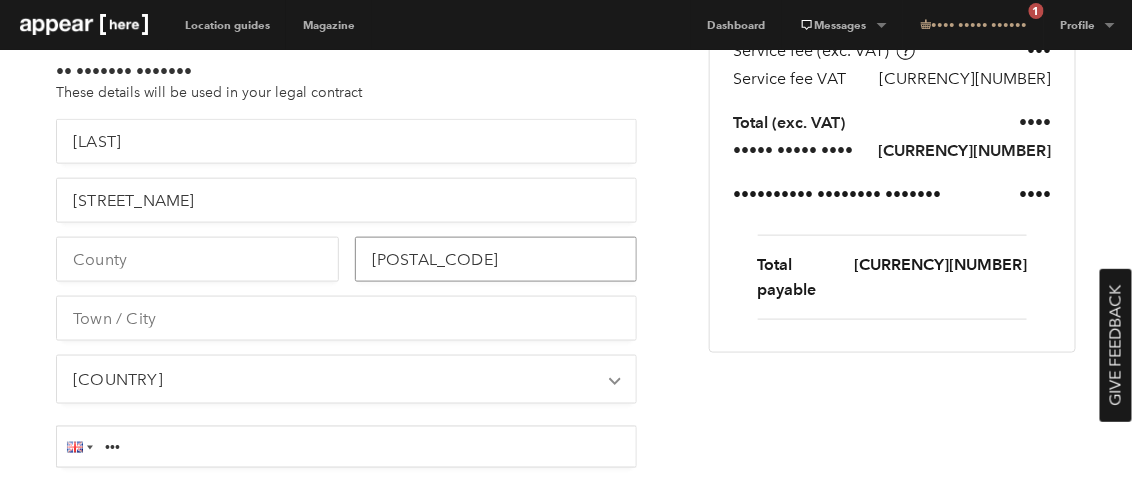 type on "[POSTAL_CODE]" 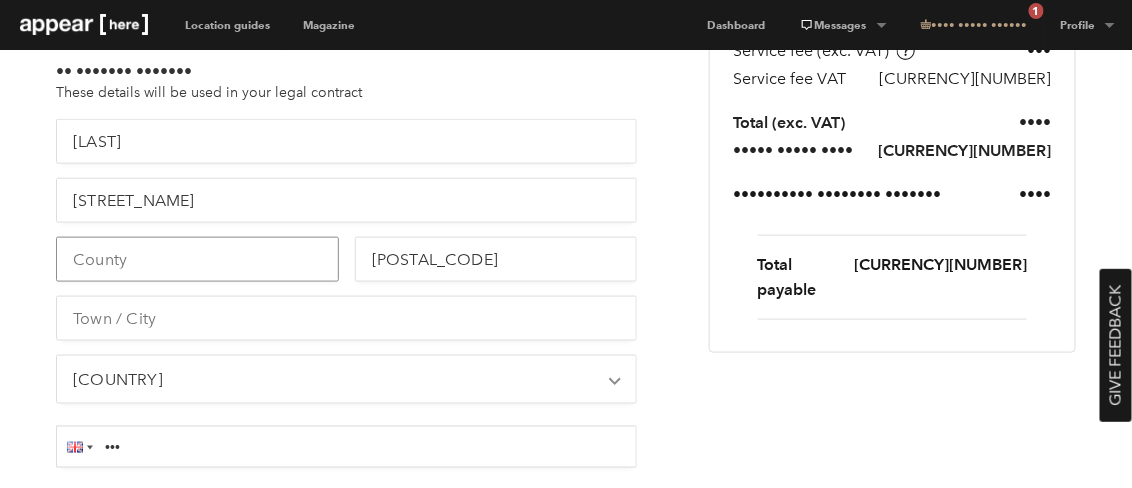 click at bounding box center (197, 259) 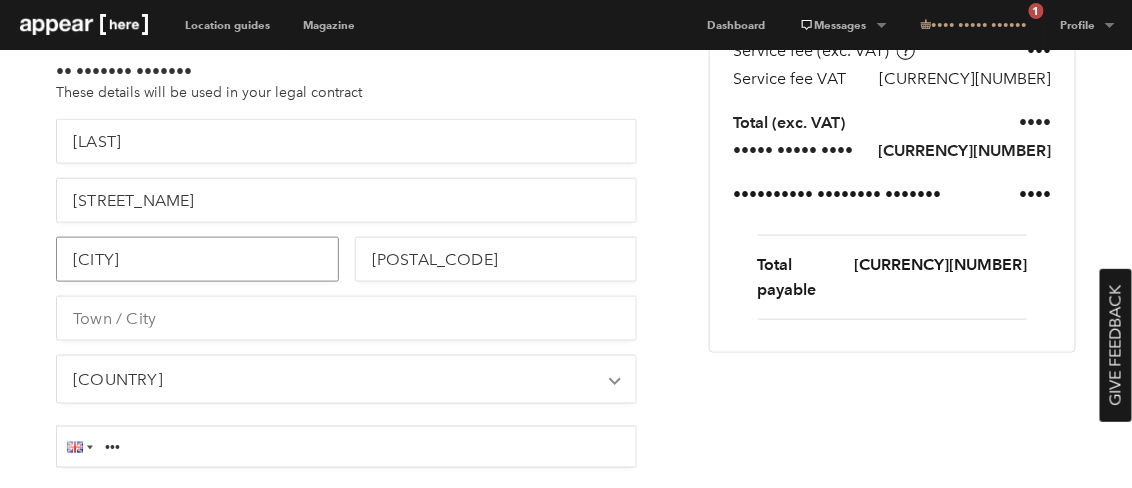 type on "[CITY]" 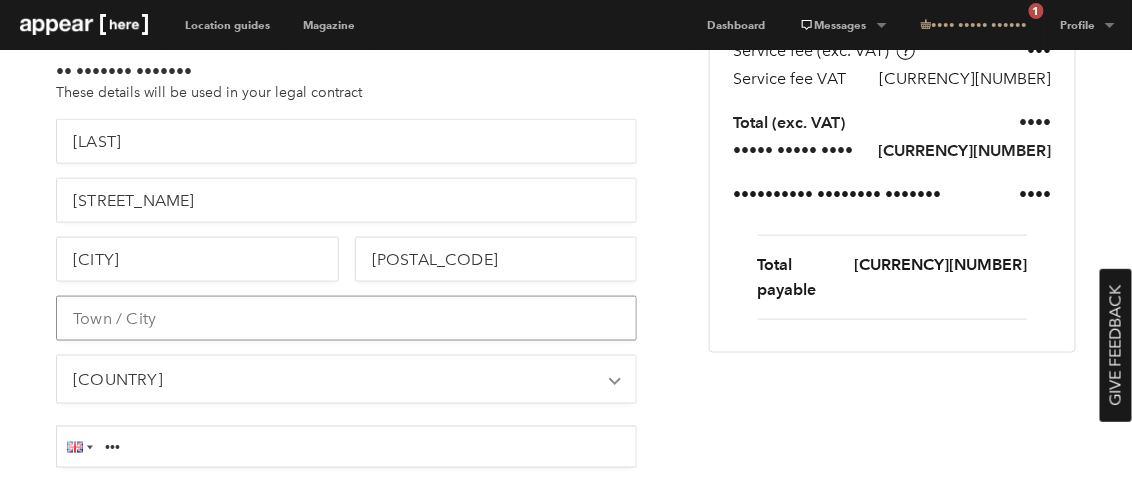 click at bounding box center [346, 318] 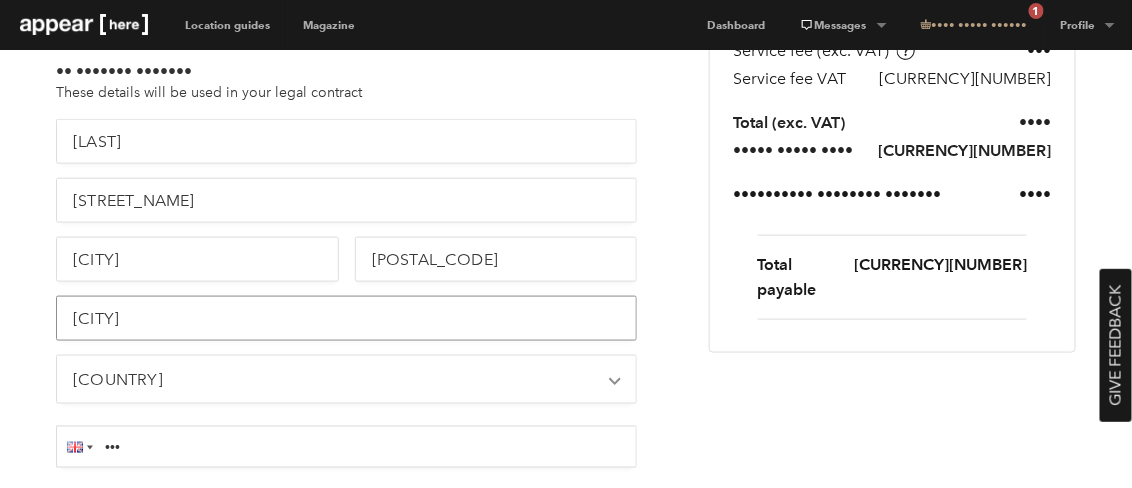 type on "[CITY]" 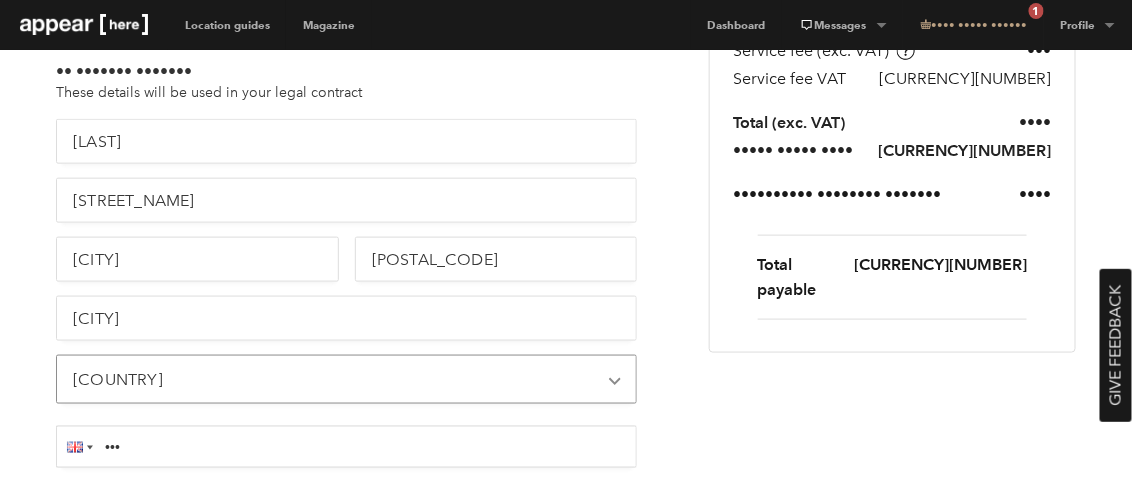 click on "[COUNTRY]" at bounding box center [346, 379] 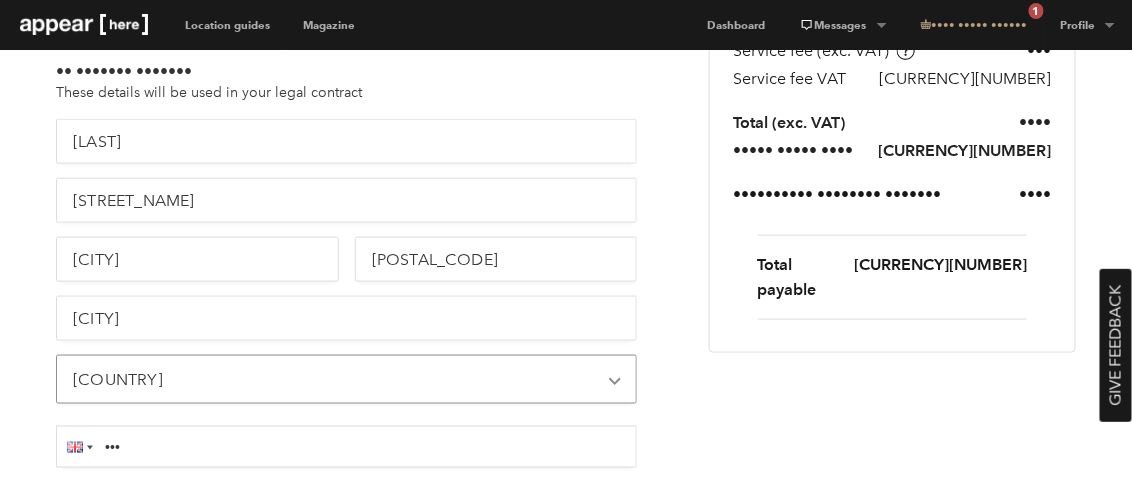 select on "••" 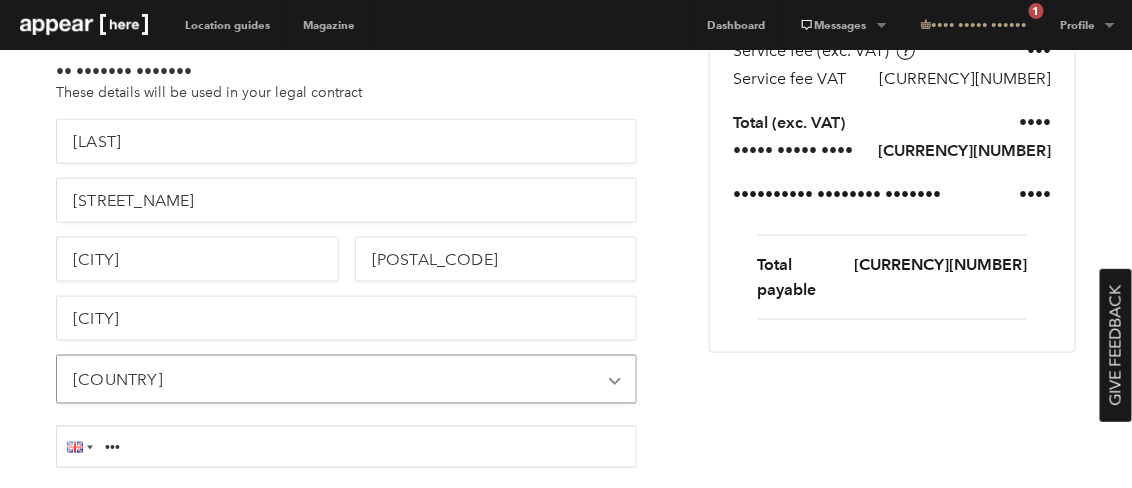 click on "[COUNTRY]" at bounding box center (346, 379) 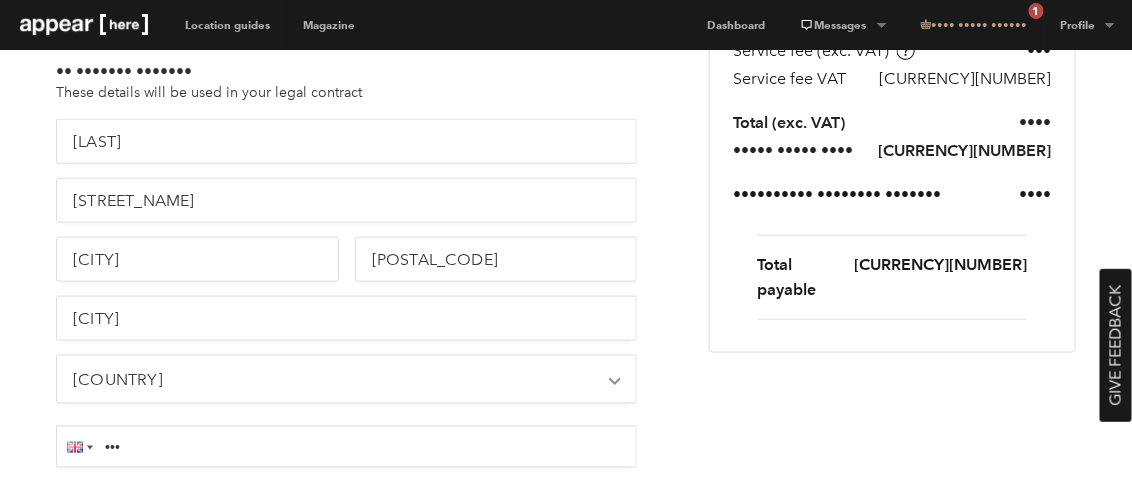 click on "•••" at bounding box center [346, 447] 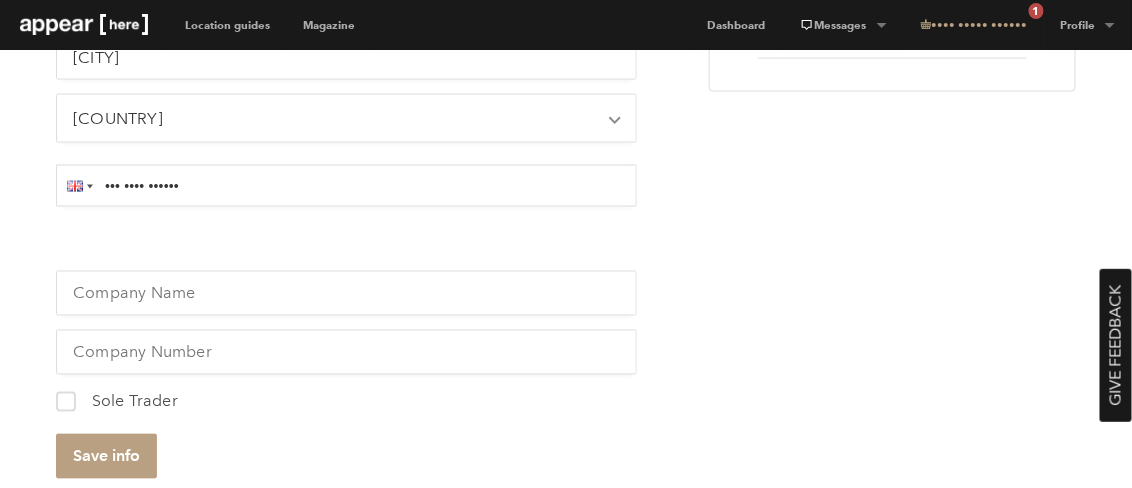 scroll, scrollTop: 834, scrollLeft: 0, axis: vertical 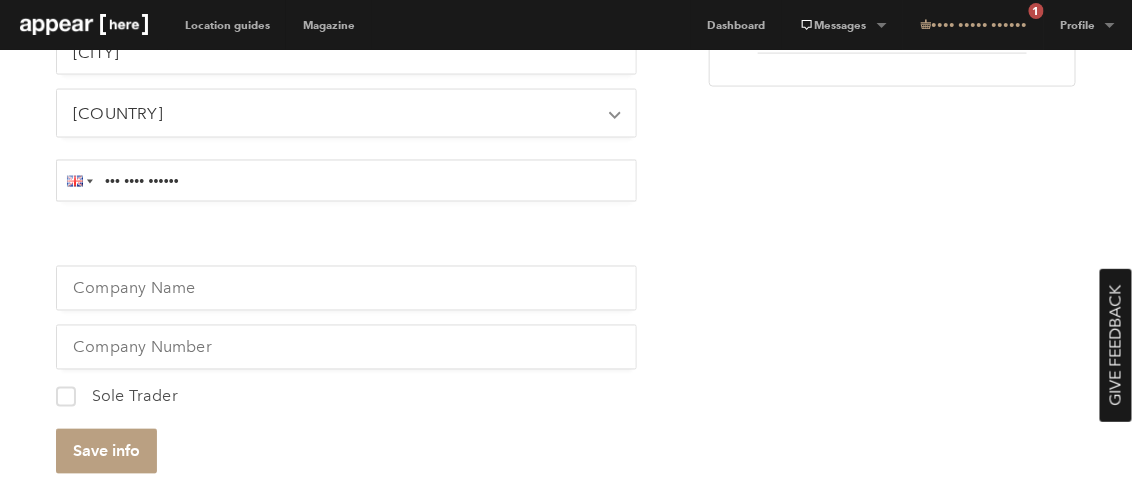 type on "••• •••• ••••••" 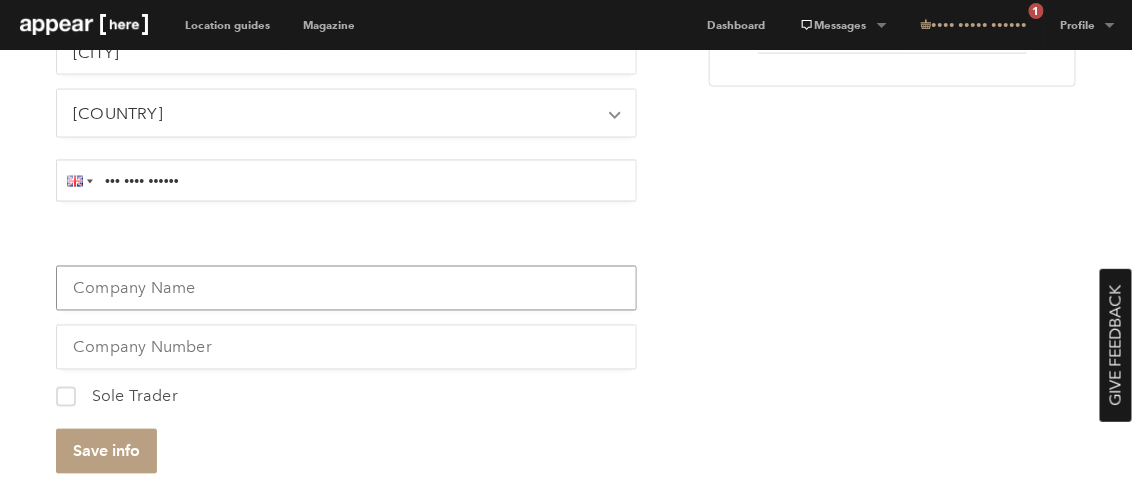 click at bounding box center (346, 288) 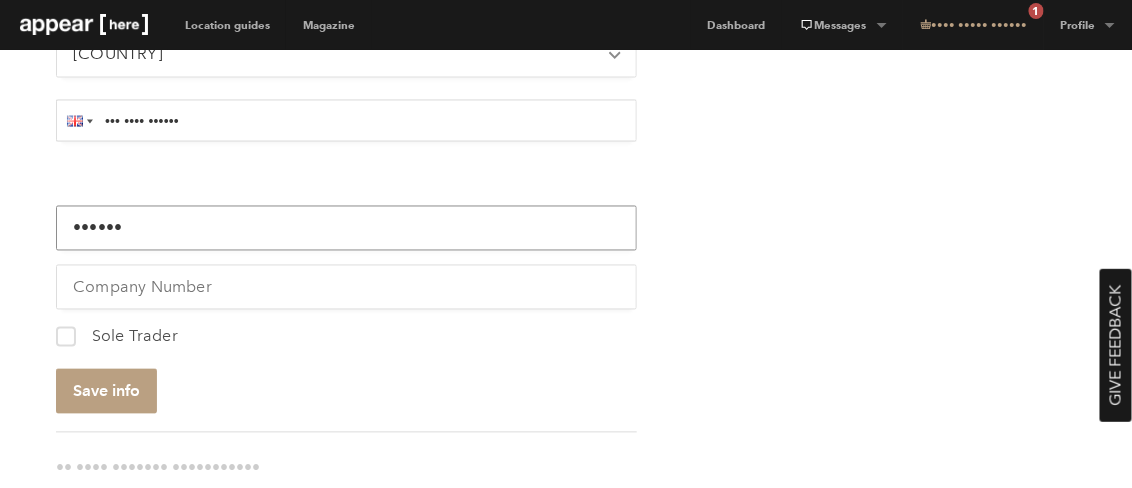 scroll, scrollTop: 896, scrollLeft: 0, axis: vertical 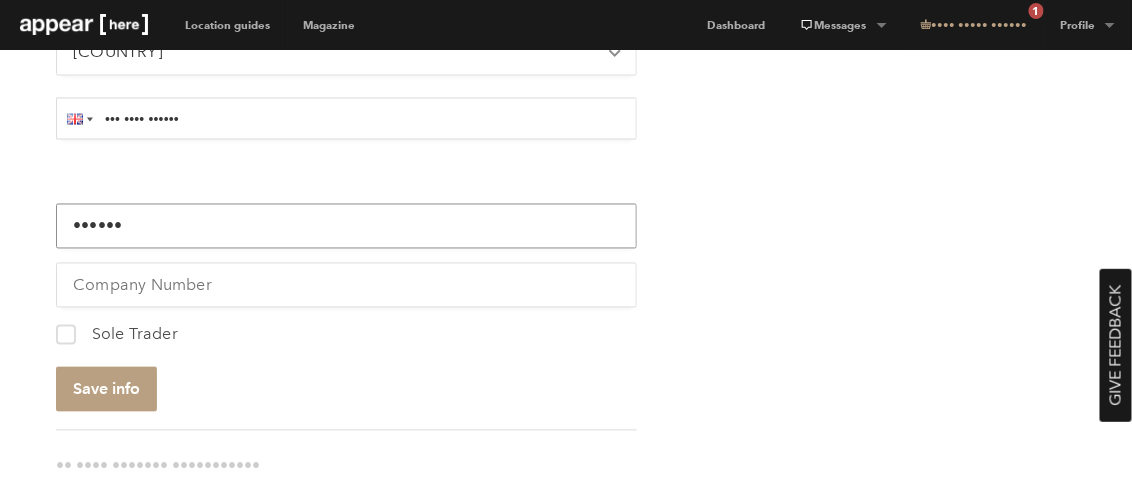 type on "••••••" 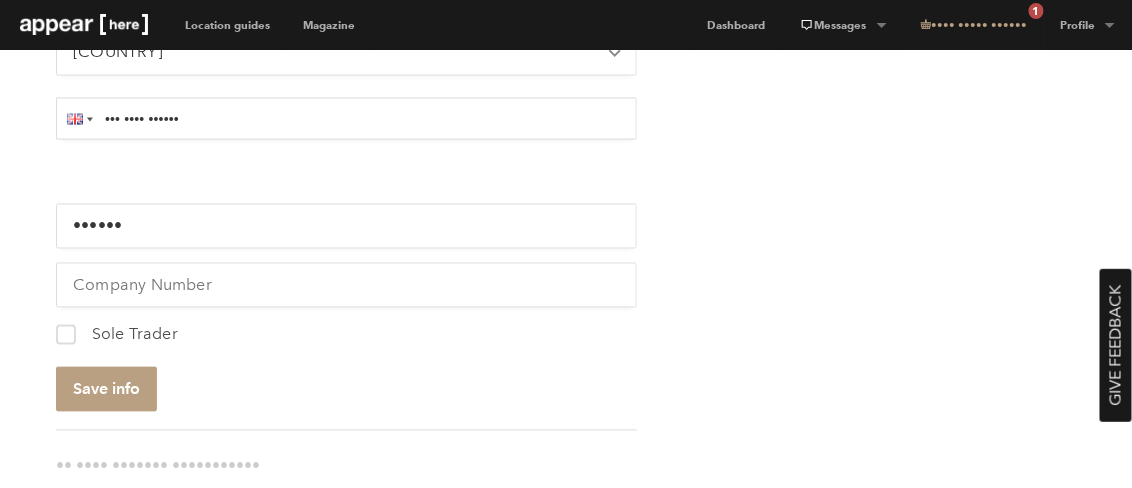 click on "•• ••••• •••• •••• • •• ••••••• ••••••• • •• •••••• • •••• ••• •••••••• ••••••• ••••••• ••• ••••••• ••••••• ••••• •• •••• ••••••• •• •••••• •••• ••••• •• ••••• •• •••••• •••• ••••••• ••••••• •••• •••••• •••••• •••• ••••••• •••••••••• ••• ••• ••• ••• •••••••• ••• ••••••••• ••••• ••• •••••• ••• •••••••• ••• ••• ••••••• •••• •• ••••••• ••• •••••• •••• •••••••• •• •• ••••••• •• •••• •••••••• ••• ••••• •• ••••••• ••••••••• ••• ••••••• •• •••• ••••• •••• ••• •••••••• ••••••• •••• ••••••• ••• •• •••••• •••• ••••• •• •••••• ••••••• •••••• •••••• •••• ••• •• •••• •••••••••   ••••• • ••••••• ••••••• ••••••• ••• ••••••••• ••• •••• ••••••• •••••••• •••• •••••• •• ••••••• ••••••• ••••• ••••••• •••• •• •••• •• •••• ••••• •••••••• •••••••• ••••••••••• •••• ••••••••••••• ••• ••• ••••••••••••• ••••••• ••••••••••• ••••••• ••••••• •••••••• ••••• ••••••• •••••• •••••••• •••••••••• ••••••• • ••••••• ••••••••• ••••••• ••••• ••••••••• ••••••• •••••••••• ••••••• ••••••• •••••••••• •••••••• ••••••• ••••••• •••••• ••••• •••••••   •" at bounding box center (566, -140) 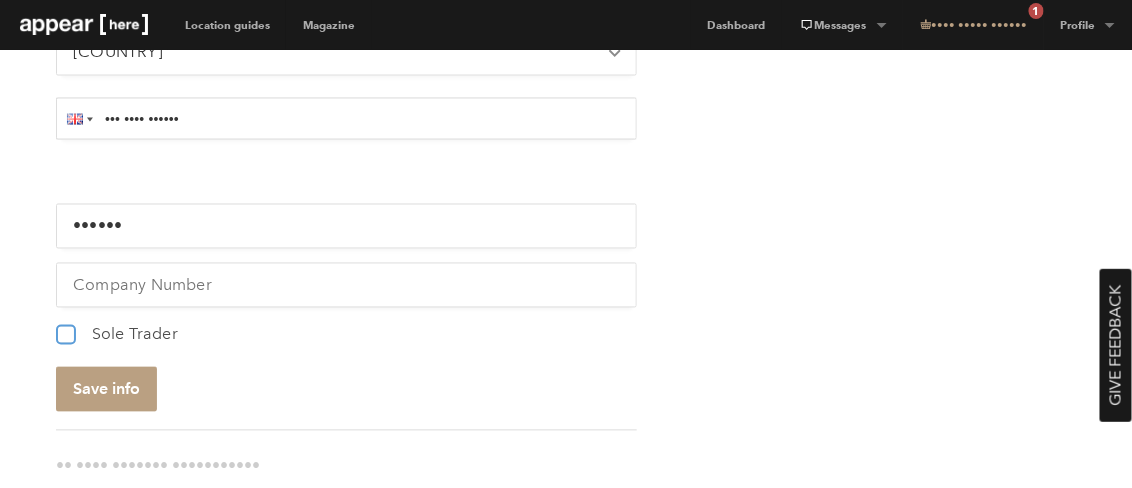 click on "[NUMBER] Sole Trader" at bounding box center (64, 330) 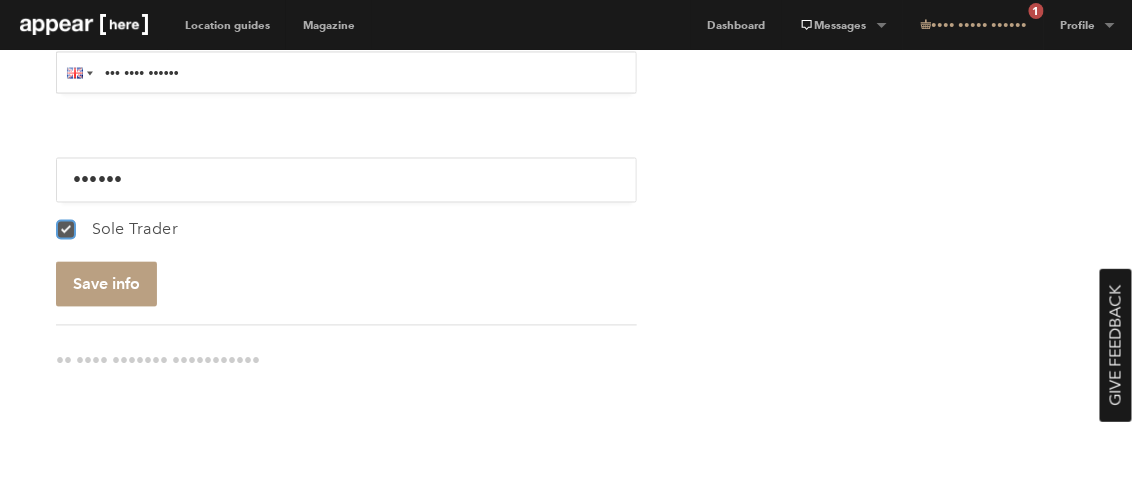 scroll, scrollTop: 969, scrollLeft: 0, axis: vertical 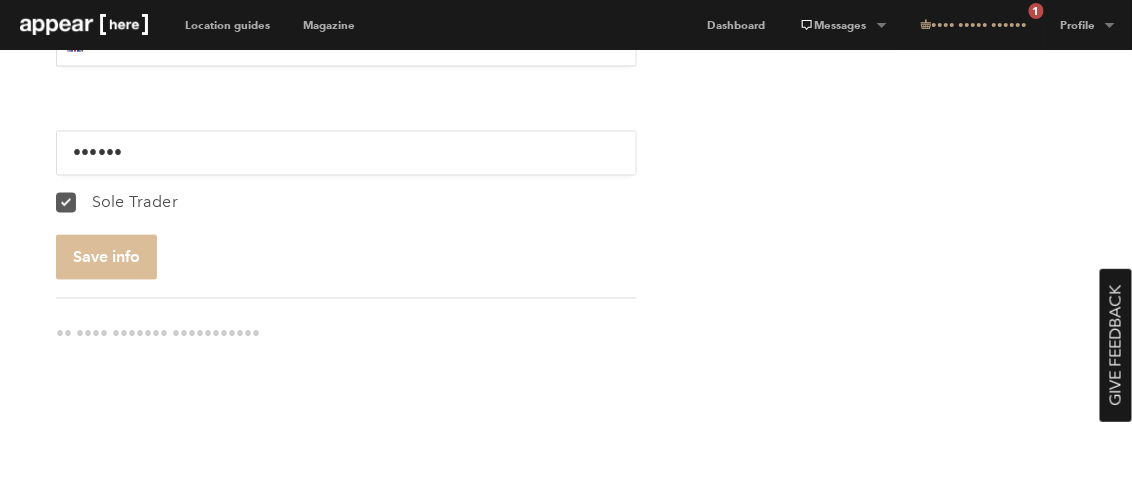 click on "Save info" at bounding box center [106, 257] 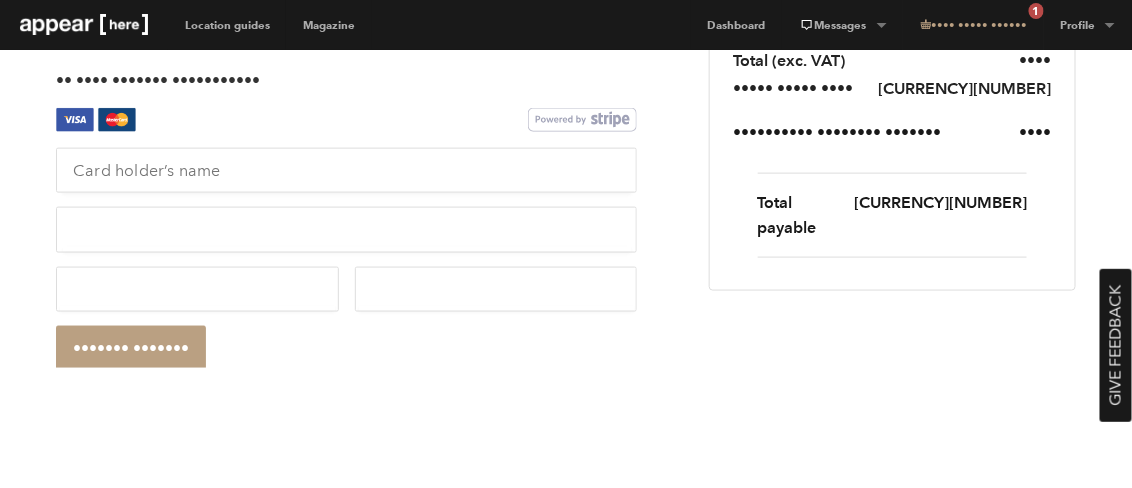 scroll, scrollTop: 628, scrollLeft: 0, axis: vertical 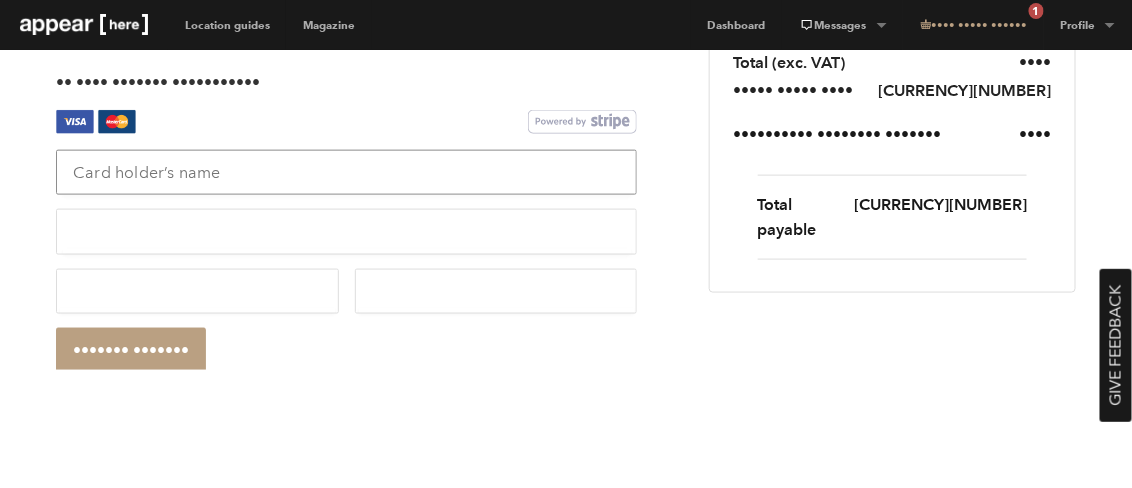 click at bounding box center (346, 172) 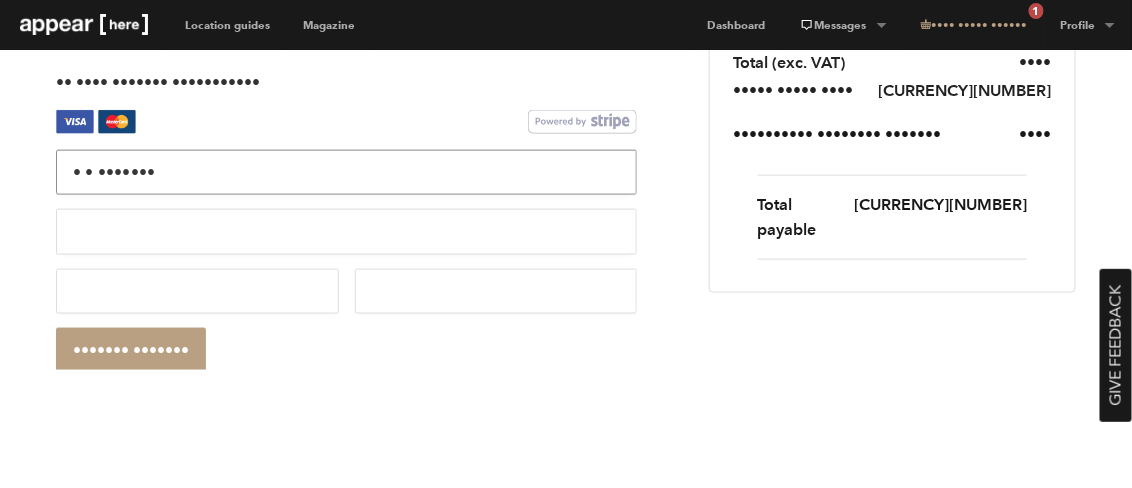 type on "• • •••••••" 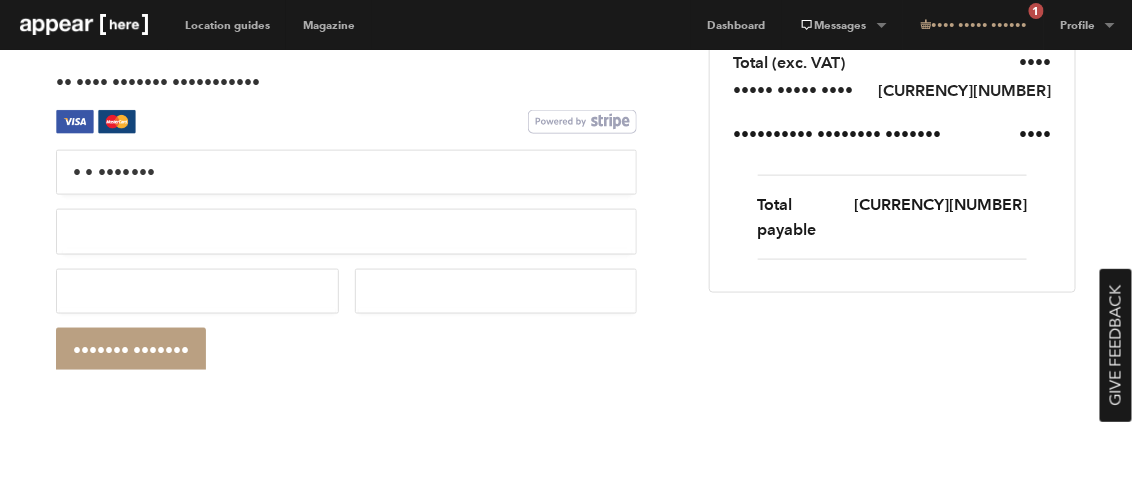 click at bounding box center [346, 231] 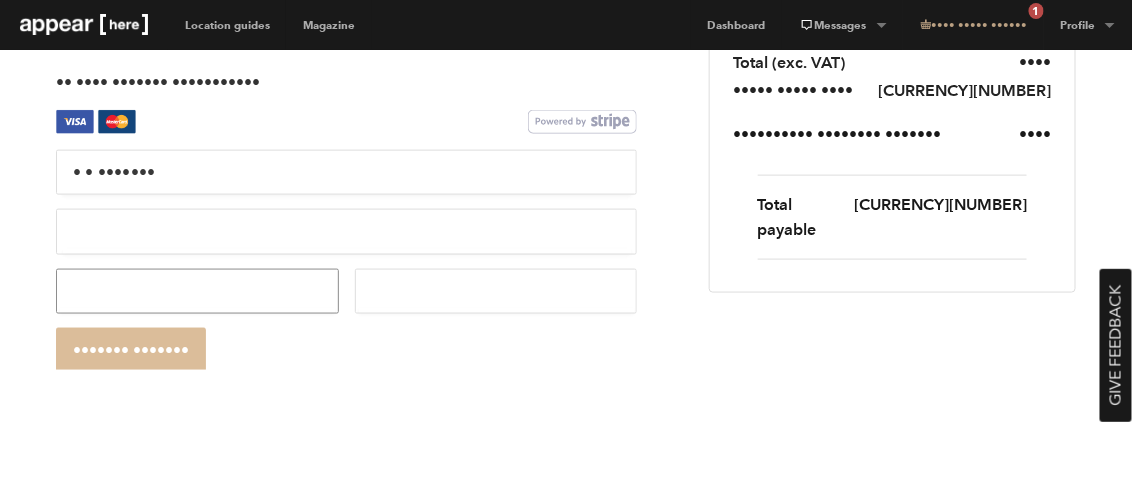 click on "••••••• •••••••" at bounding box center [131, 350] 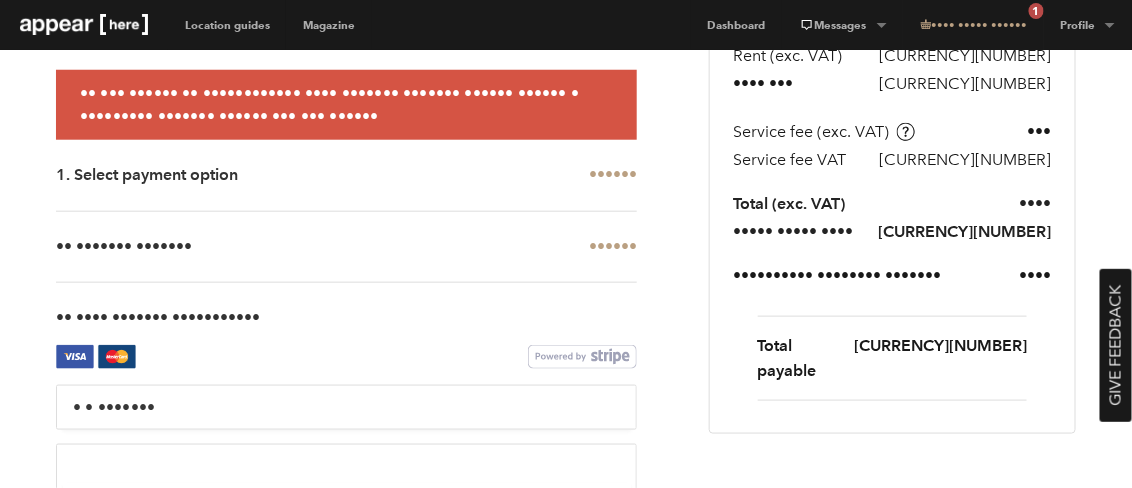 scroll, scrollTop: 493, scrollLeft: 0, axis: vertical 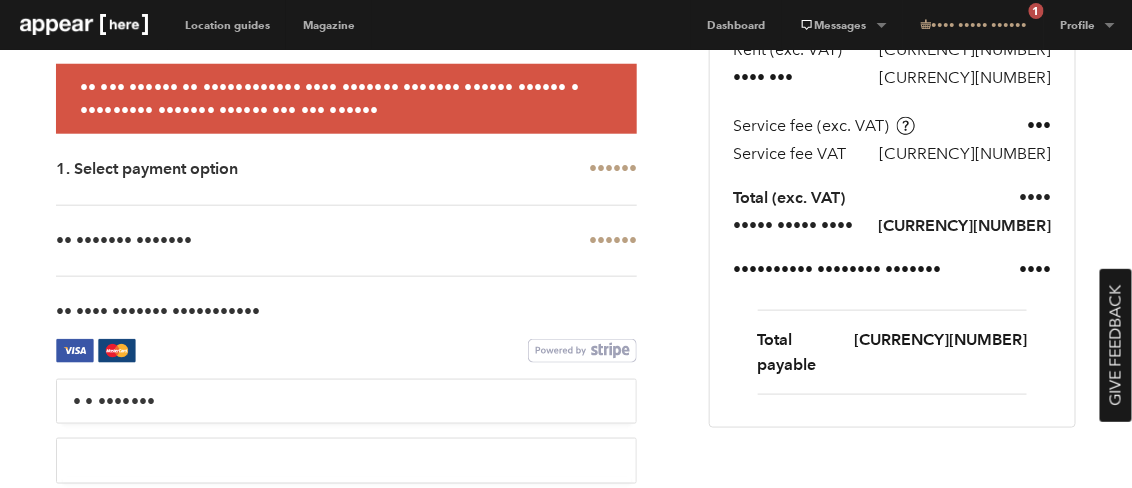 click on "••••••••• ••••••• ••••••••• • ••• ••••• ••• •• •••• •••••• ••••• ••••••••• •••• ••••• ••••••••• •• ••• •••• •••••••••••• •• ••• •••• •••• •••• •• ••••• •••• ••••• •••• •••• •••• ••• ••• ••••••• ••• ••••• •••• ••• ••••••• ••• ••• ••• ••••• ••••• •••• •••• ••••• ••••• •••• •••• •••••••••• •••••••• ••••••• •••• ••••• ••••••• •••••••••" at bounding box center [892, 55] 